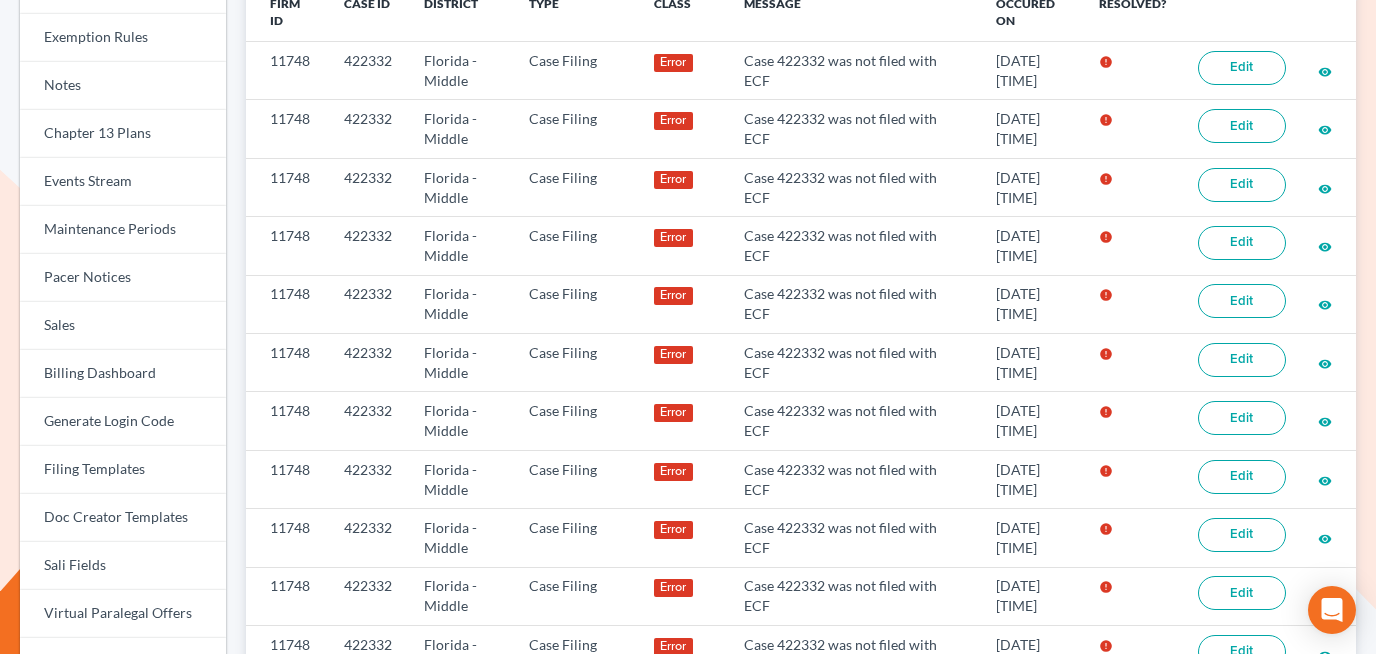 scroll, scrollTop: 30, scrollLeft: 0, axis: vertical 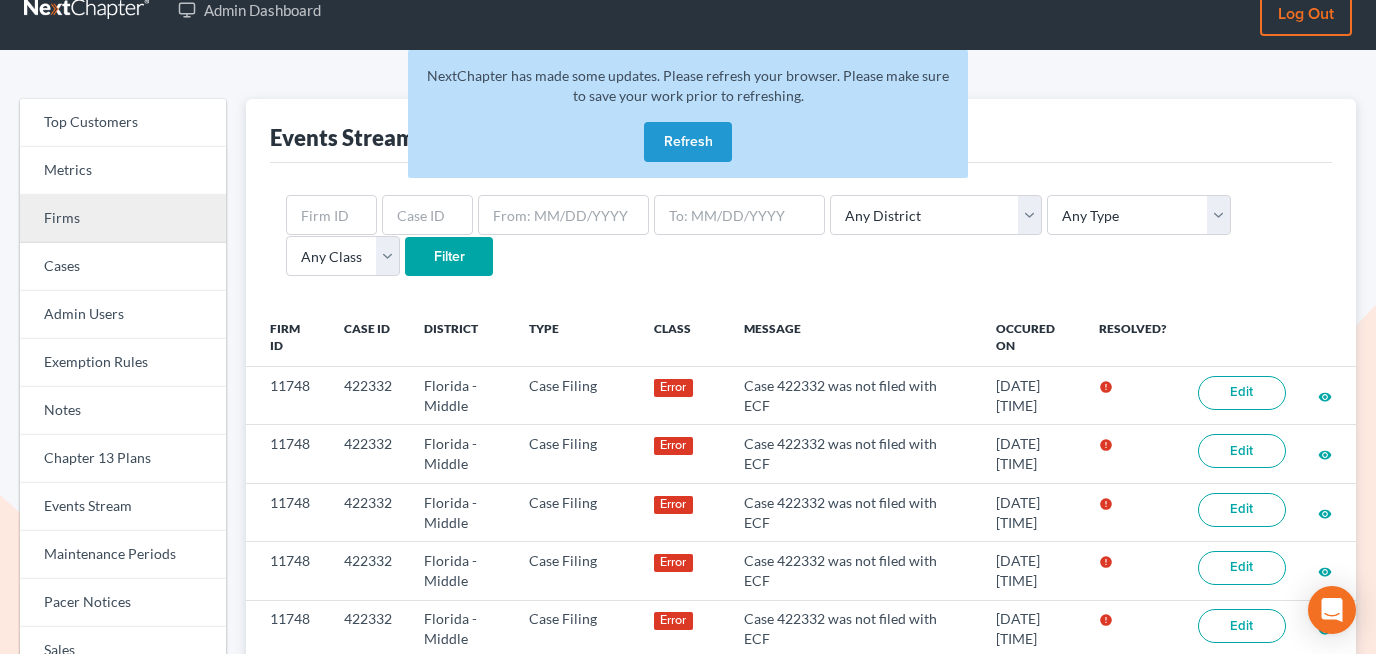 click on "Firms" at bounding box center [123, 219] 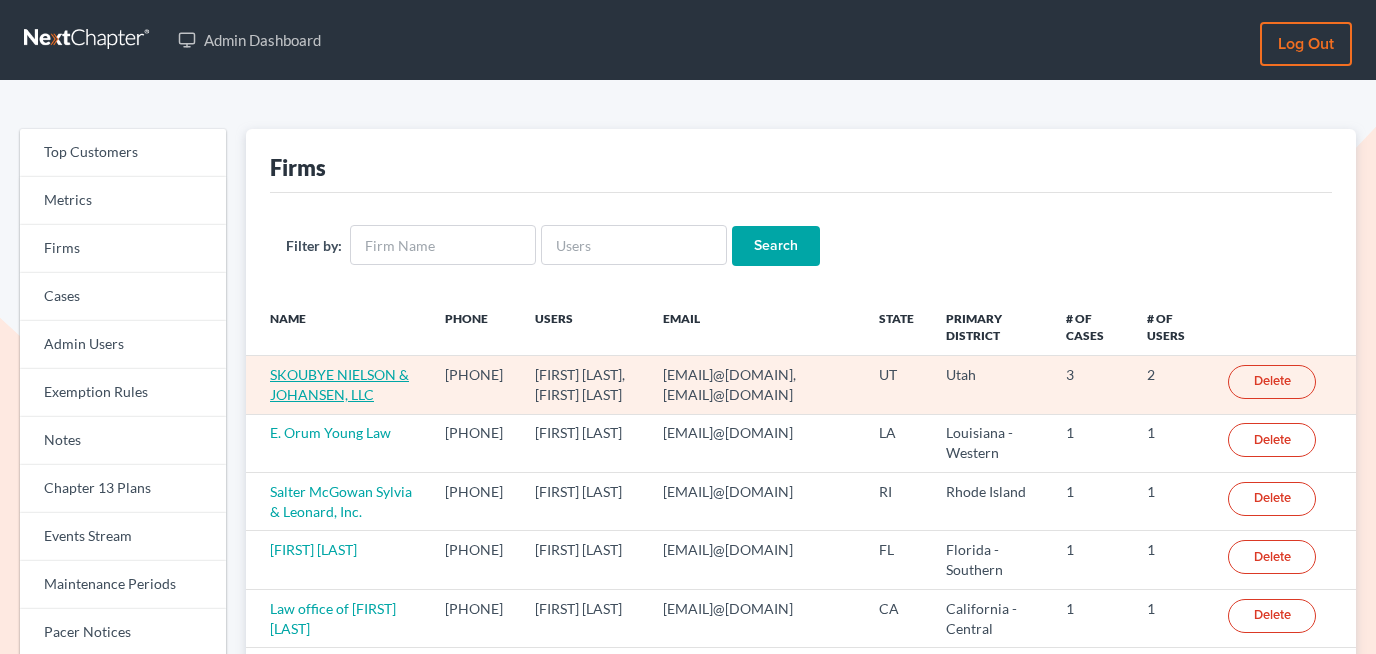 scroll, scrollTop: 0, scrollLeft: 0, axis: both 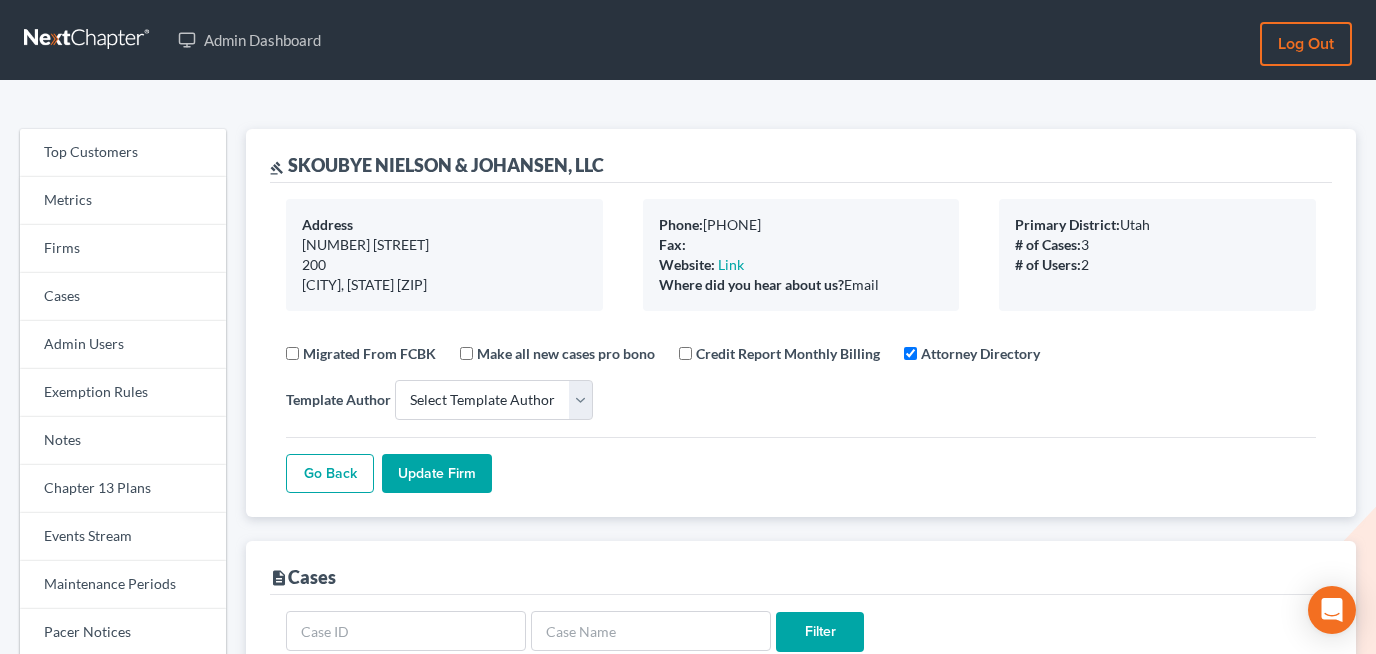 select 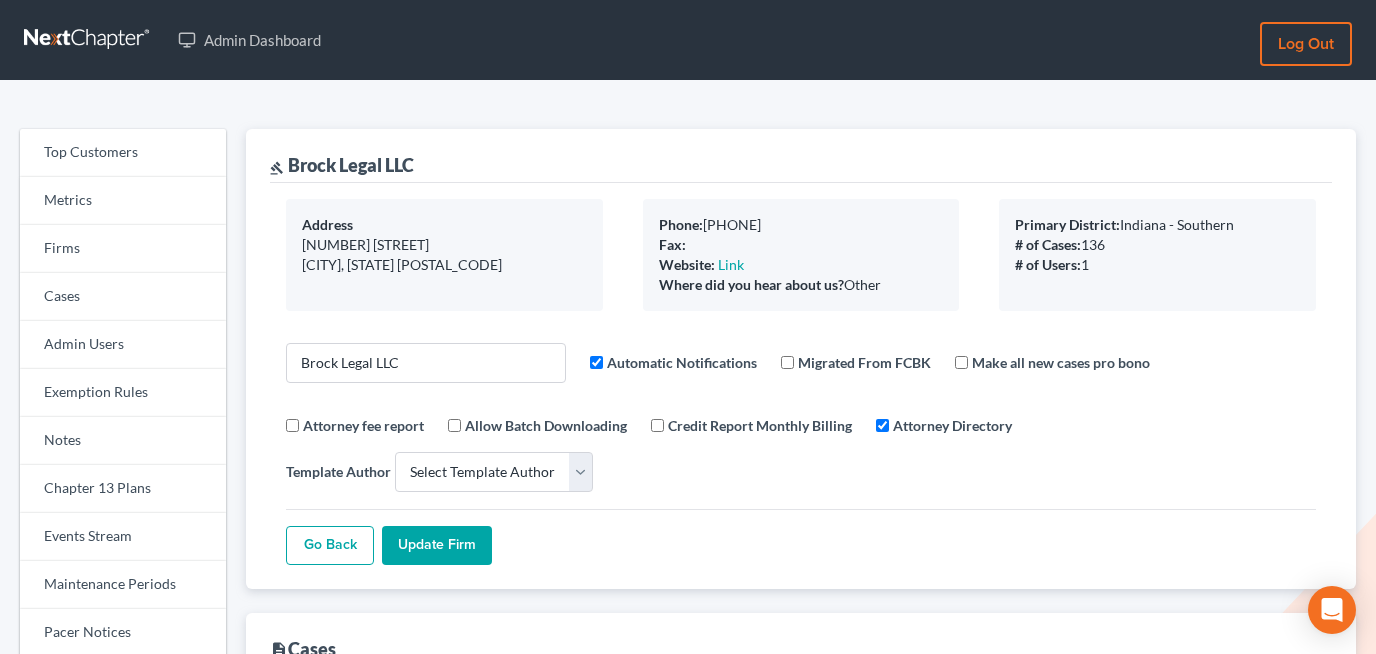 select 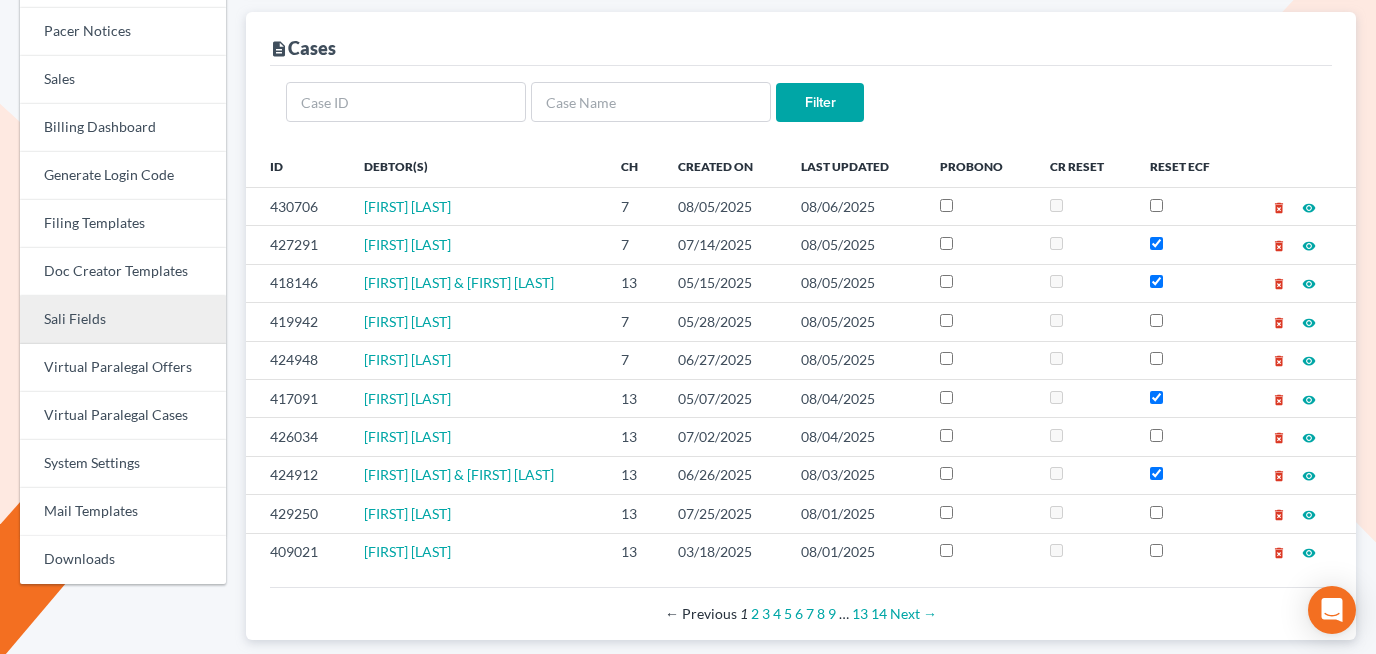 scroll, scrollTop: 600, scrollLeft: 0, axis: vertical 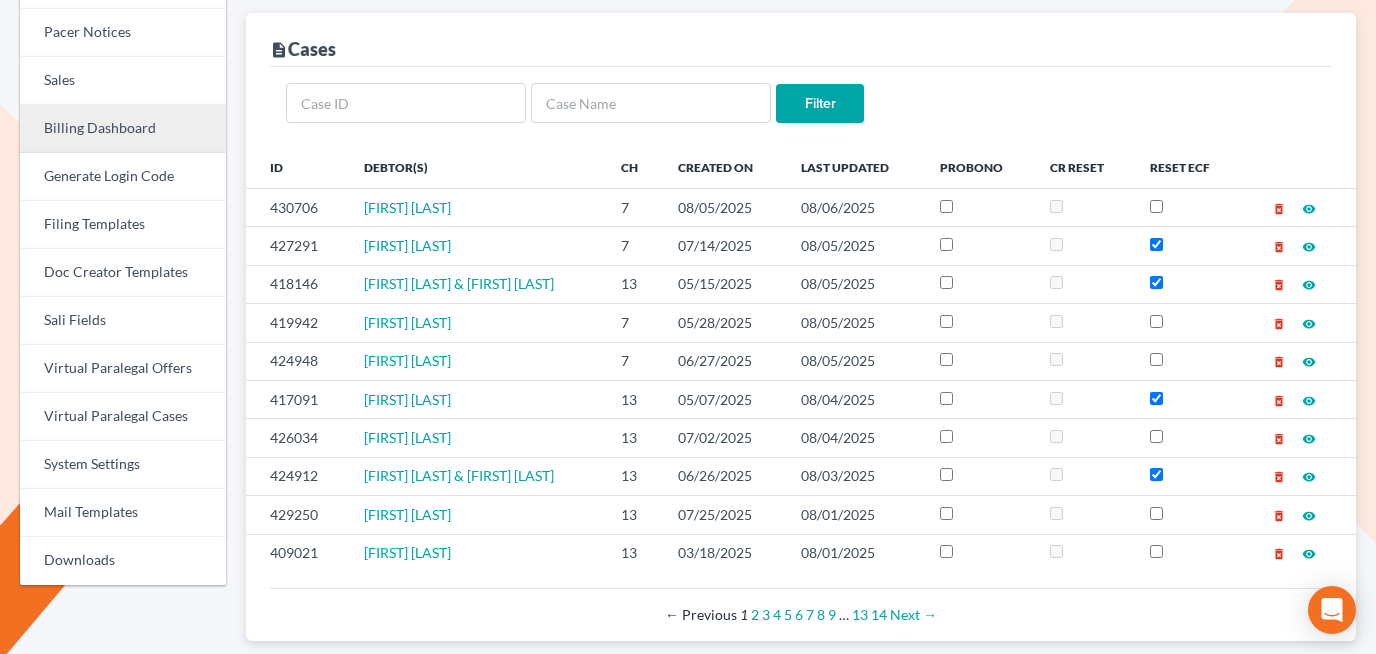 click on "Billing Dashboard" at bounding box center [123, 129] 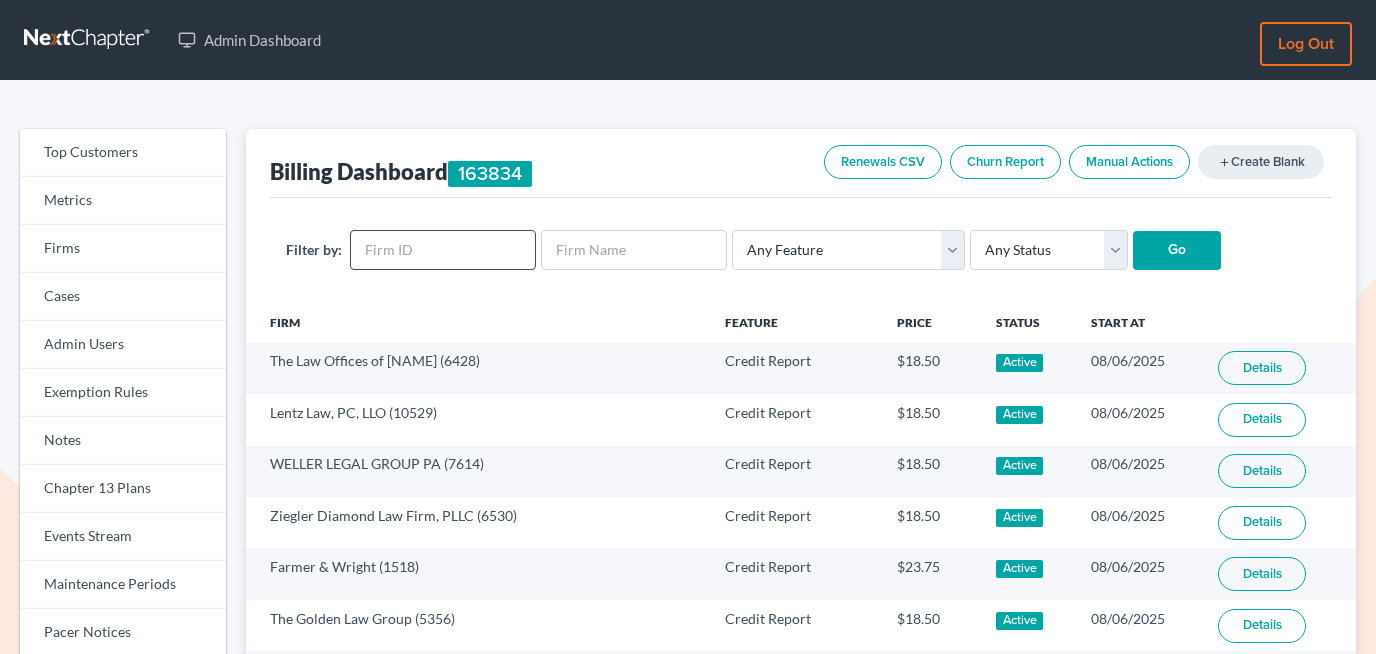 scroll, scrollTop: 0, scrollLeft: 0, axis: both 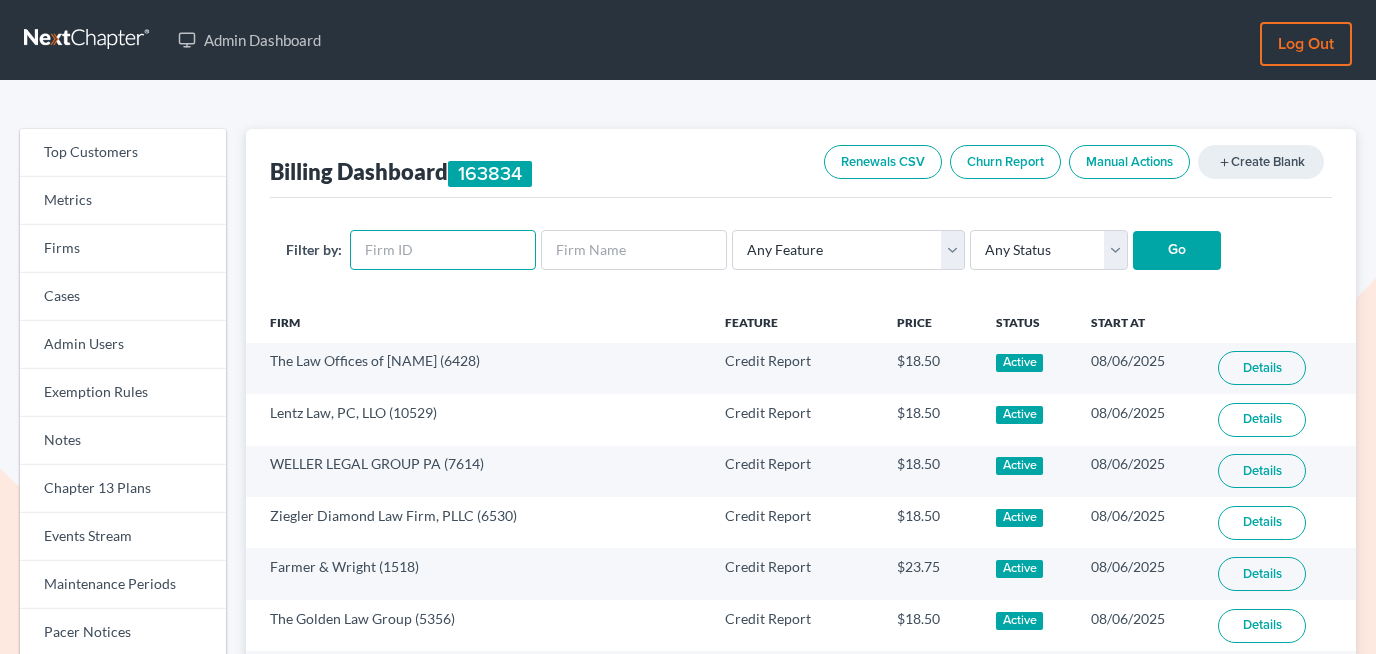 click at bounding box center [443, 250] 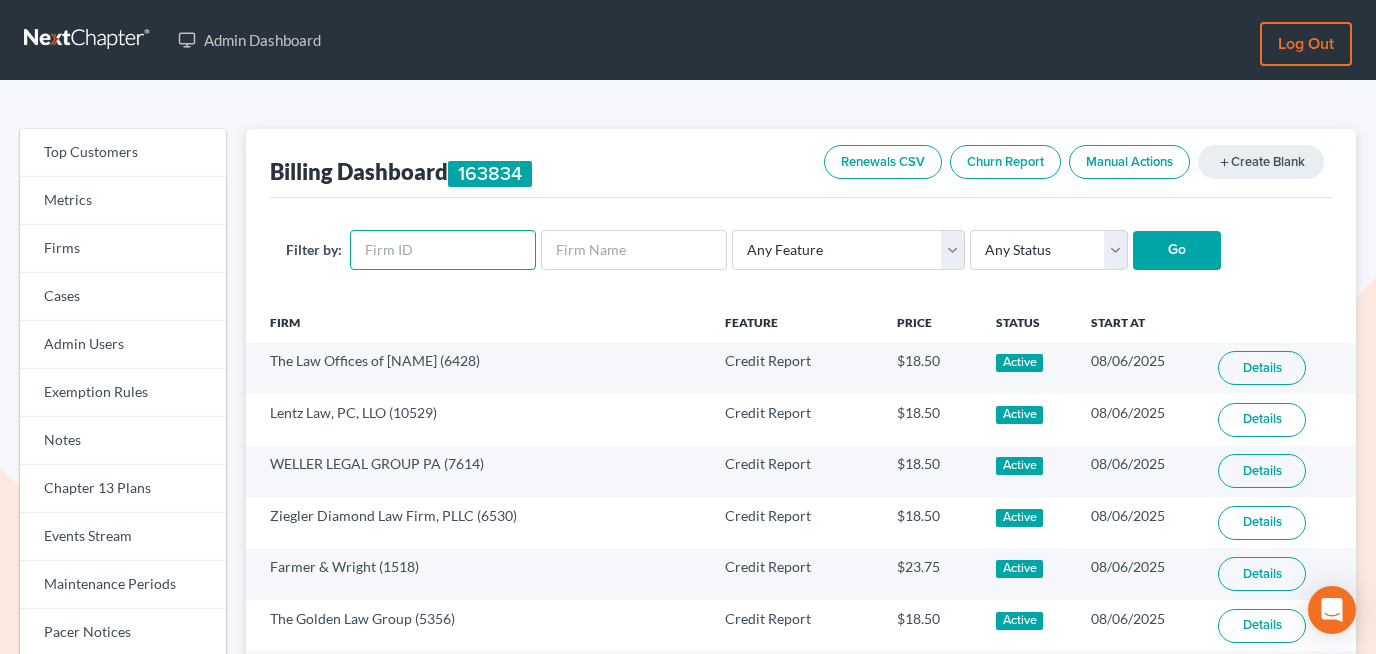 paste on "10332" 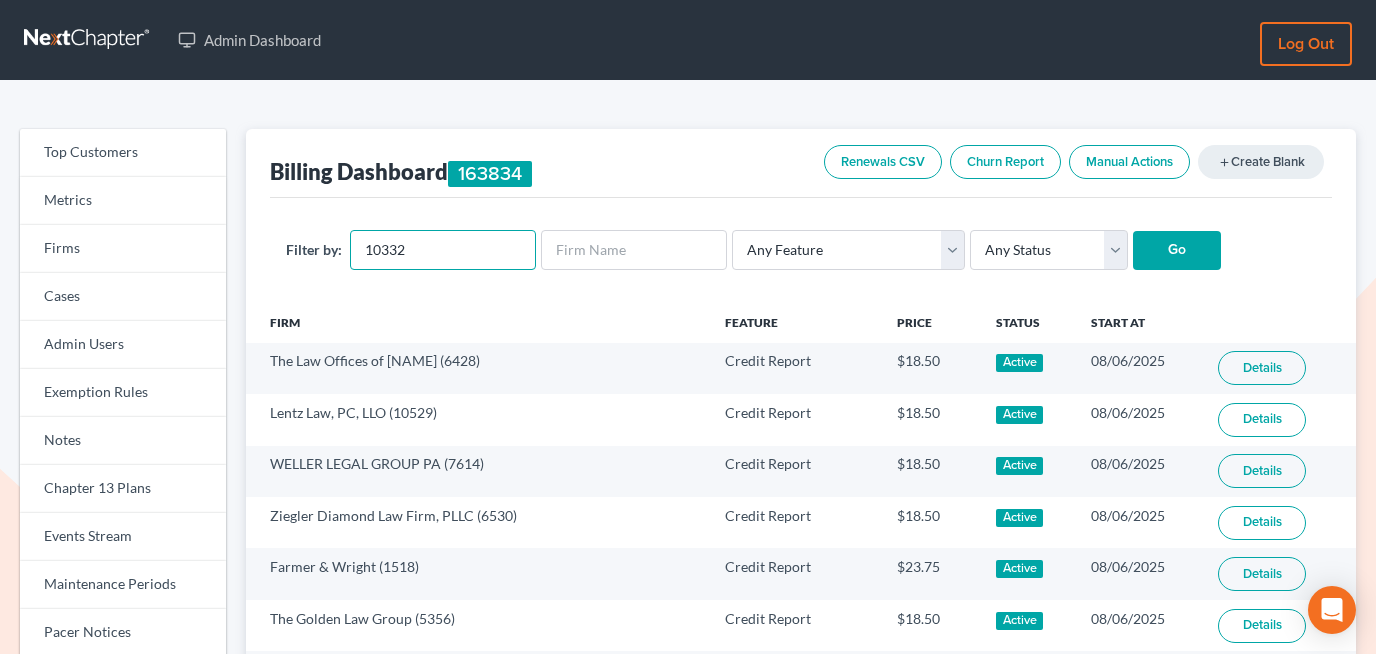 type on "10332" 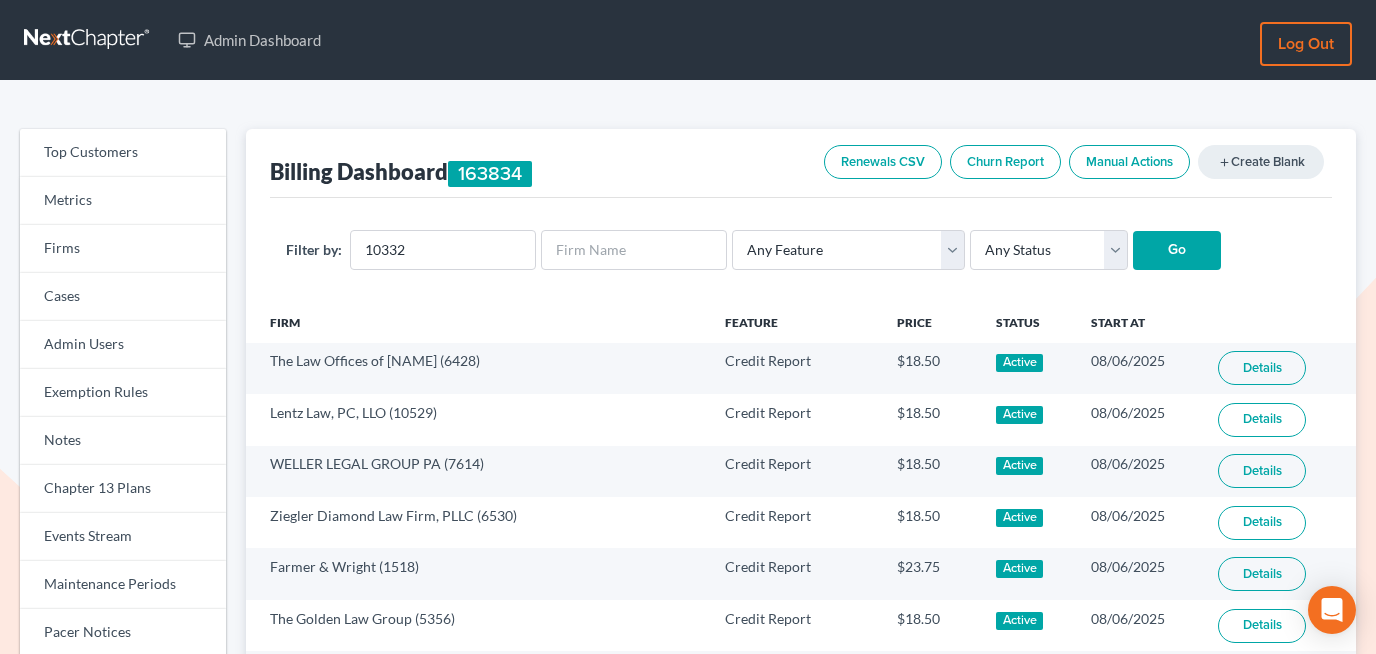 click on "Go" at bounding box center [1177, 251] 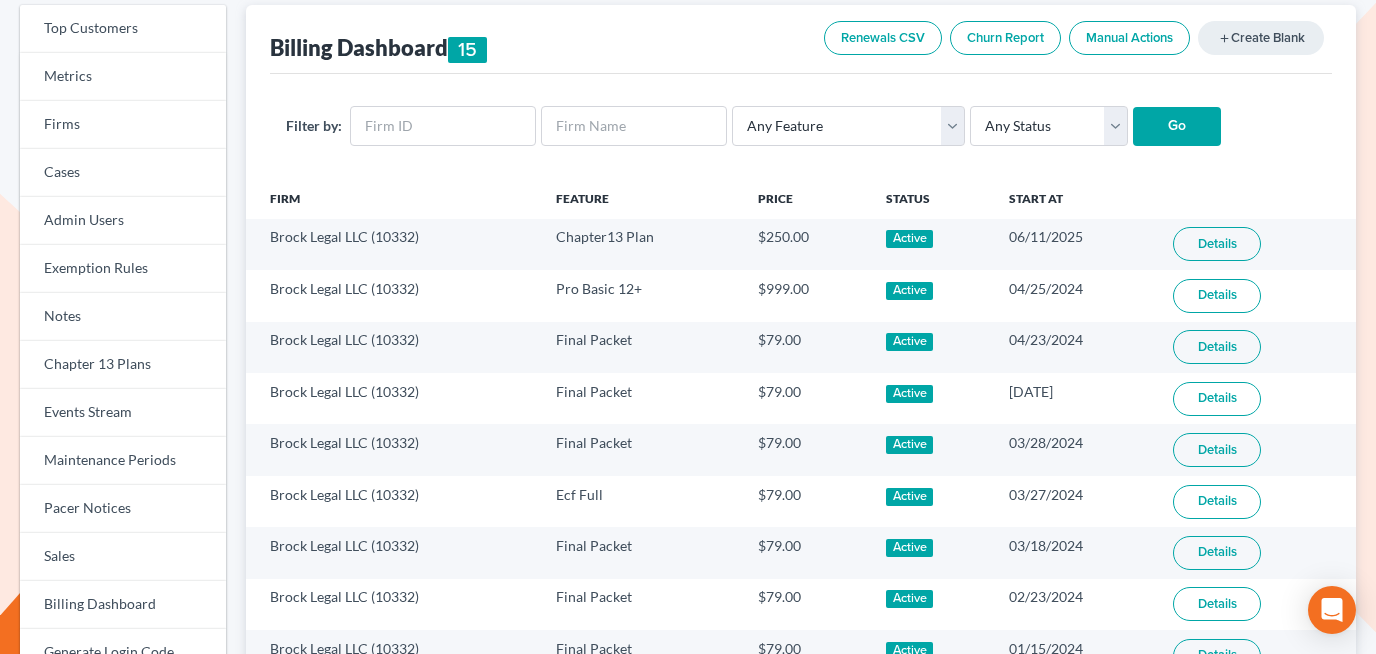 scroll, scrollTop: 163, scrollLeft: 0, axis: vertical 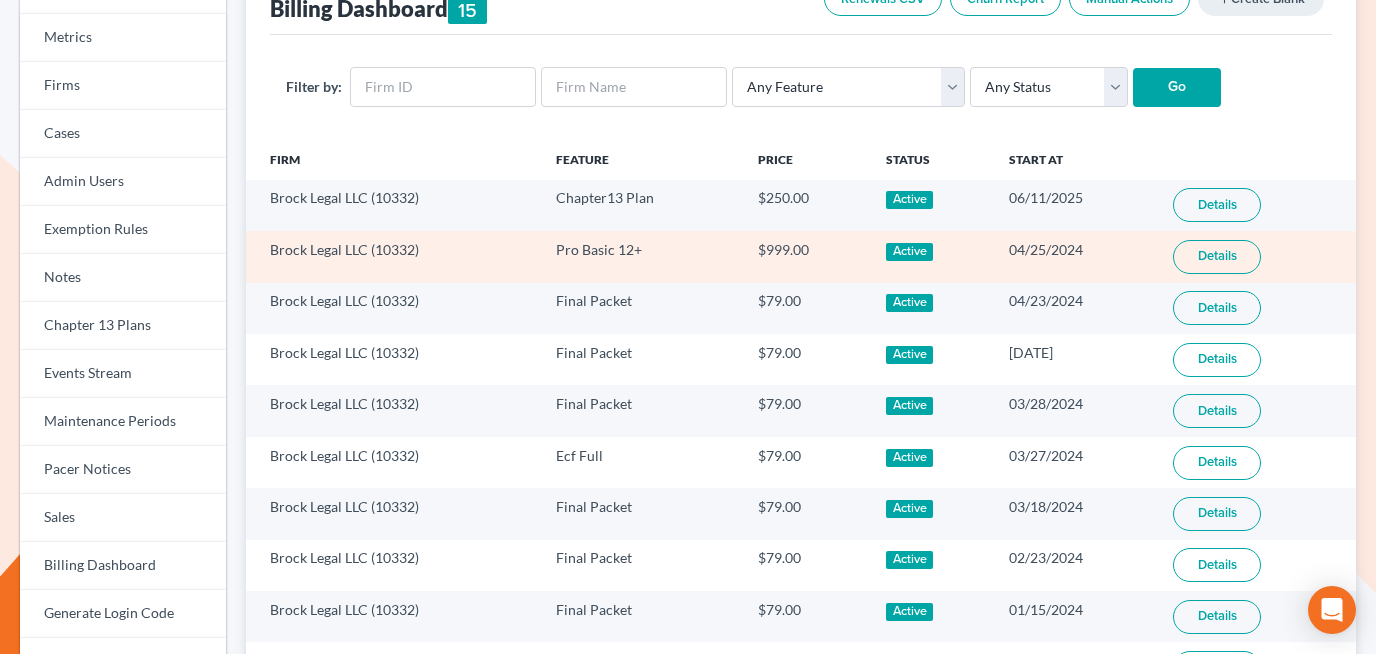 click on "Details" at bounding box center [1217, 257] 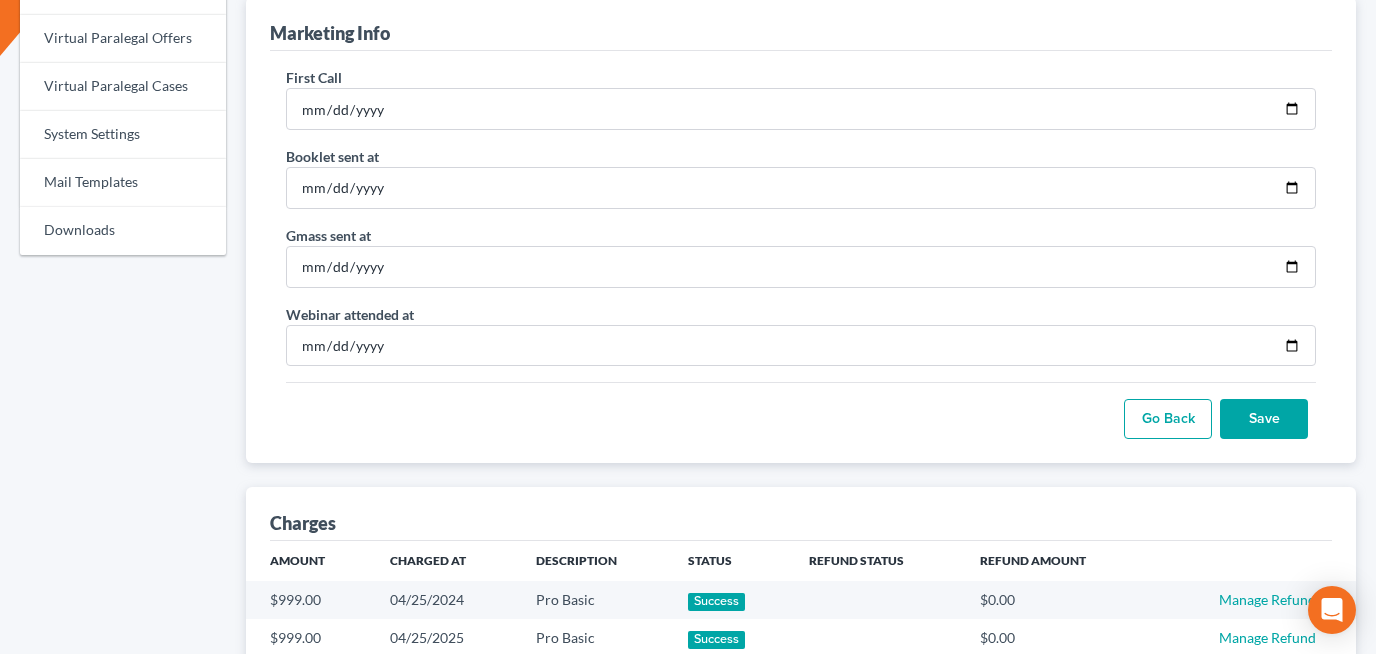 scroll, scrollTop: 1182, scrollLeft: 0, axis: vertical 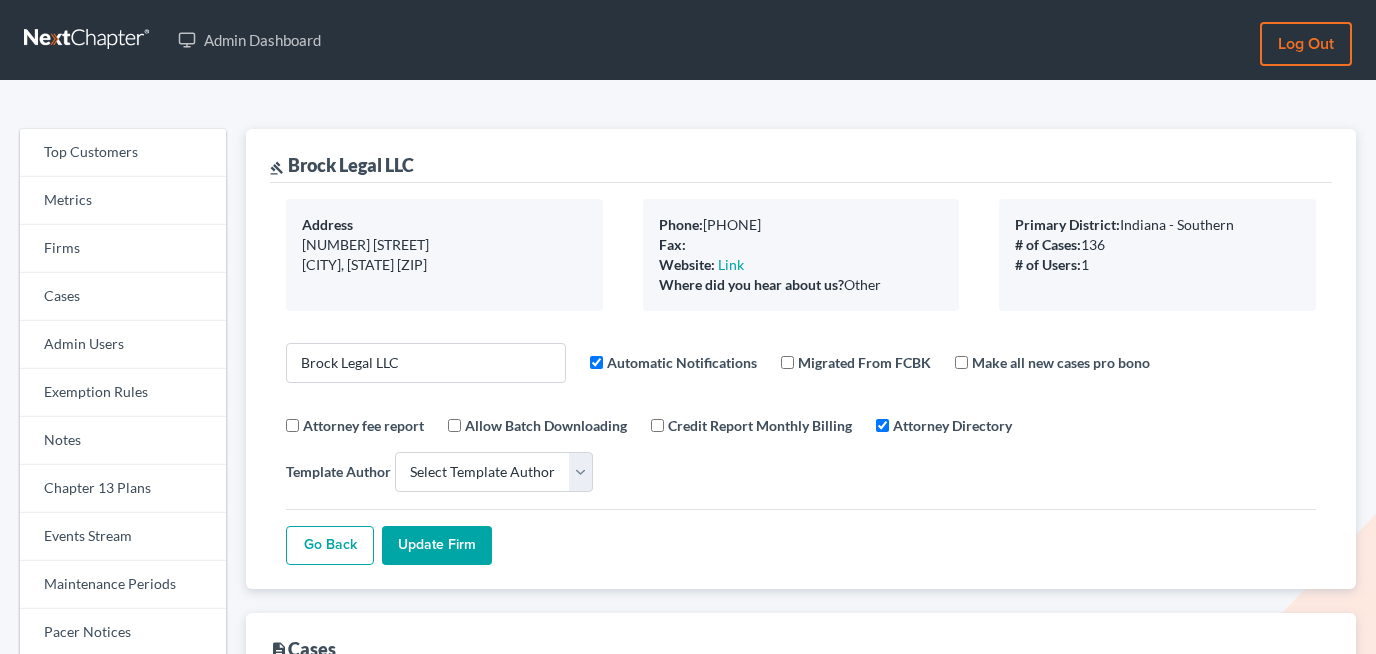 select 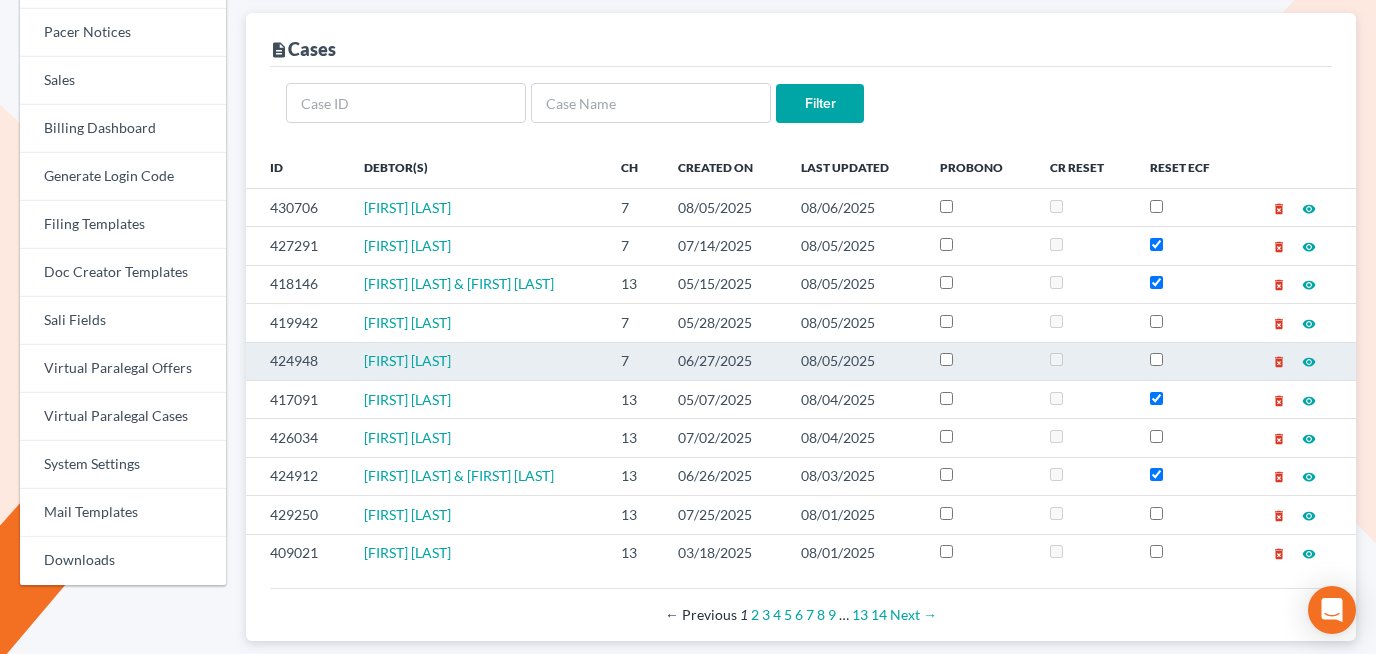 scroll, scrollTop: 910, scrollLeft: 0, axis: vertical 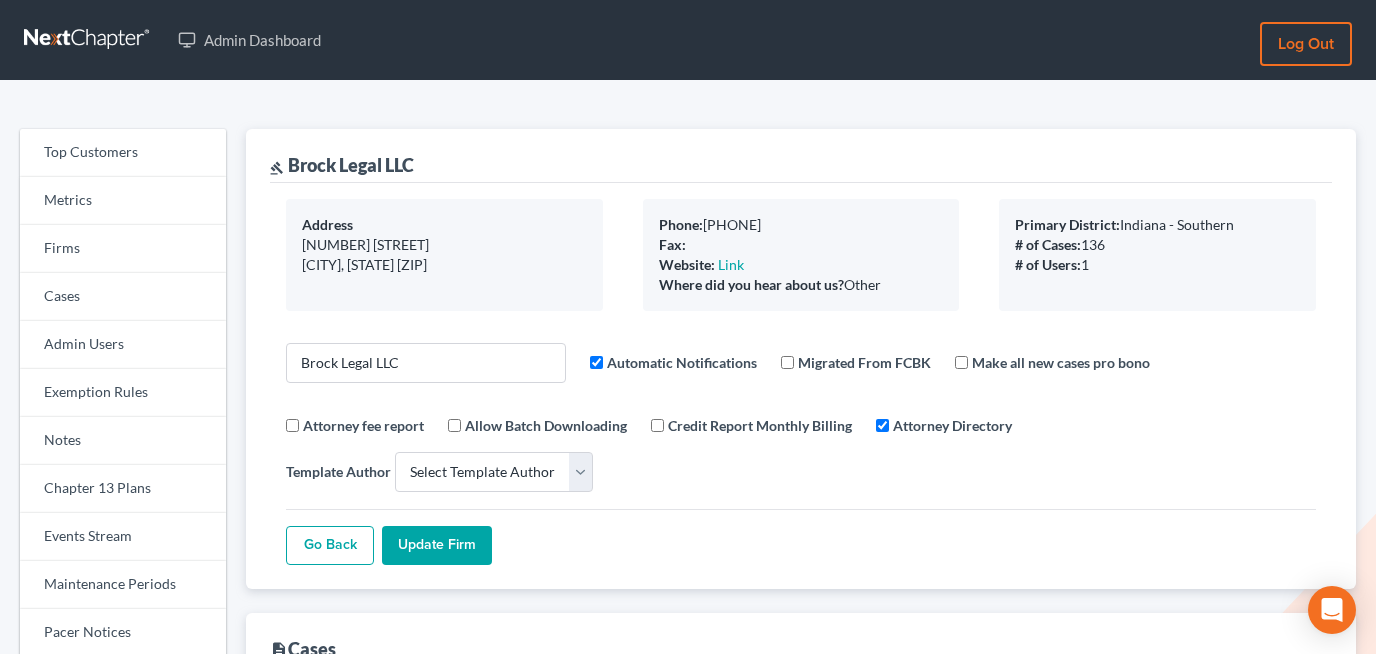 drag, startPoint x: 1312, startPoint y: 466, endPoint x: 464, endPoint y: 21, distance: 957.6685 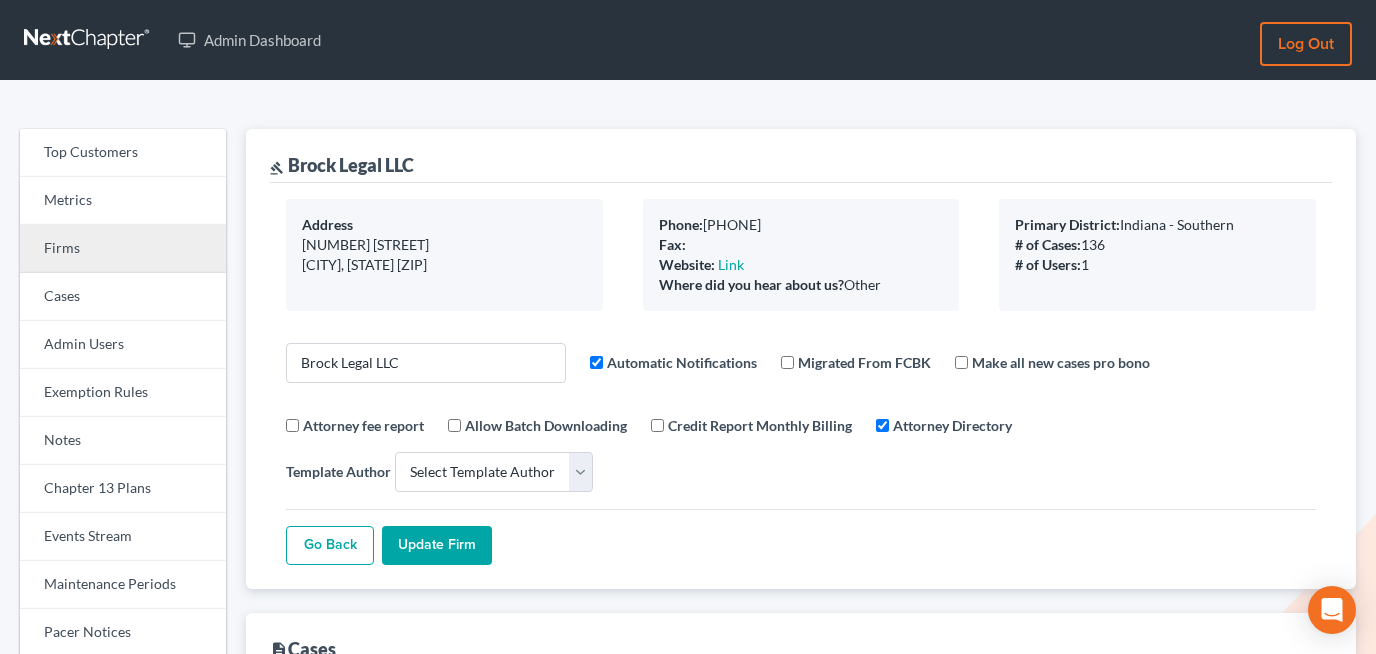 click on "Firms" at bounding box center (123, 249) 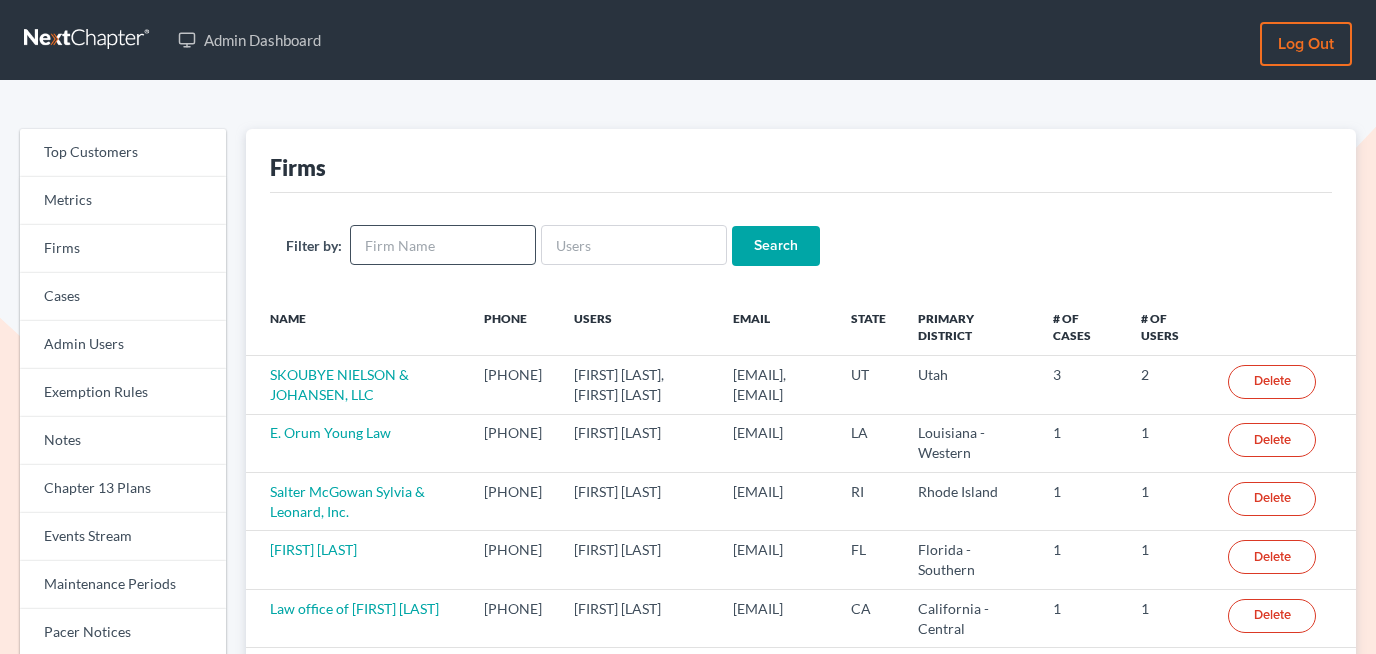 scroll, scrollTop: 0, scrollLeft: 0, axis: both 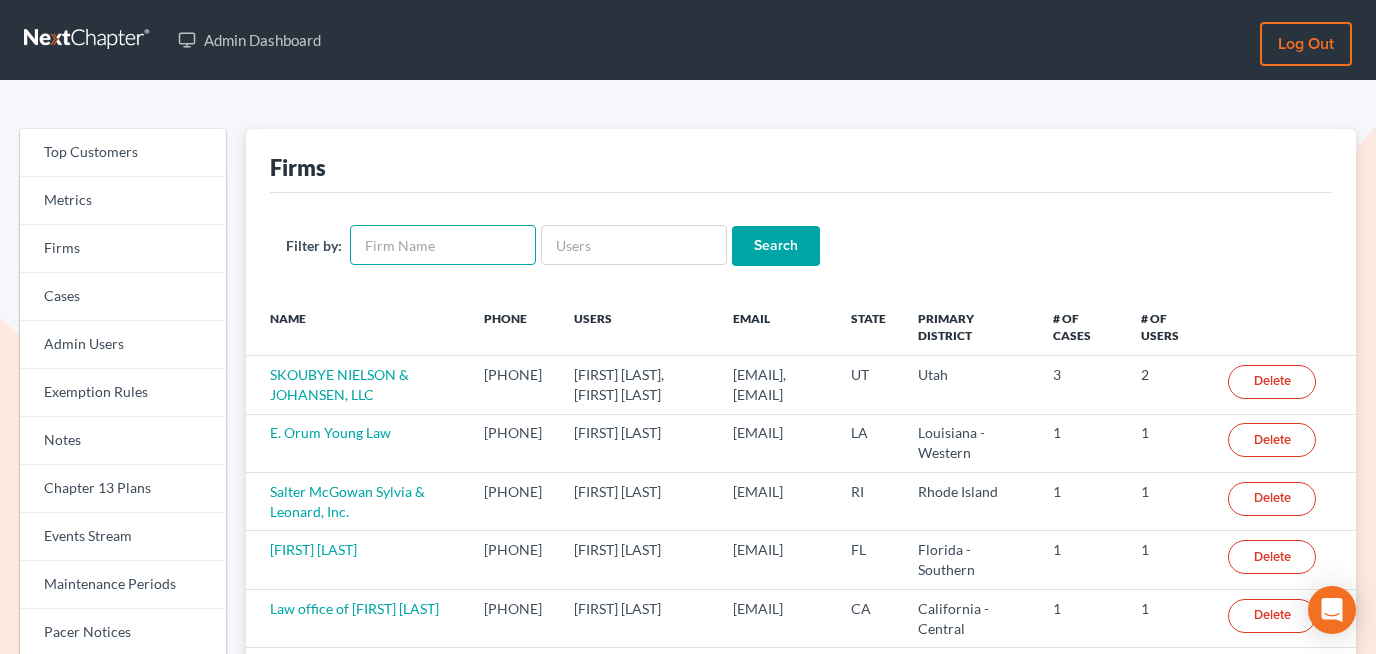 click at bounding box center [443, 245] 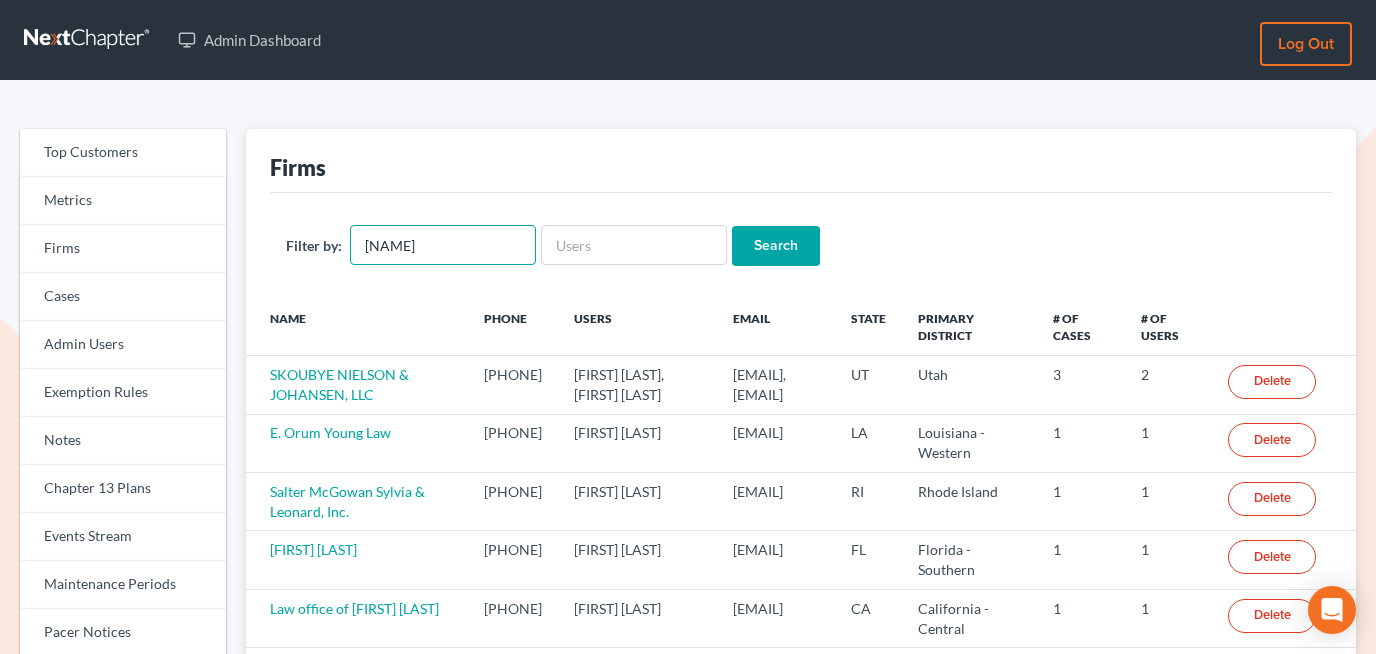 type on "[NAME]" 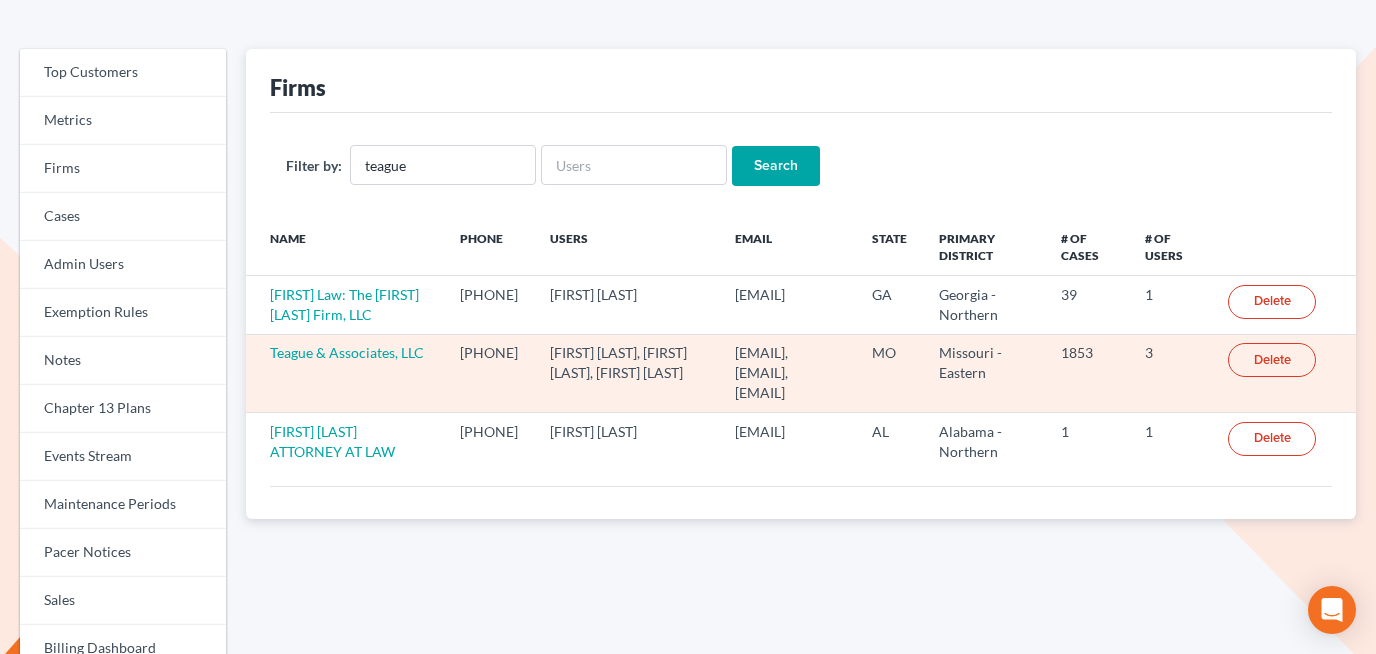 scroll, scrollTop: 91, scrollLeft: 0, axis: vertical 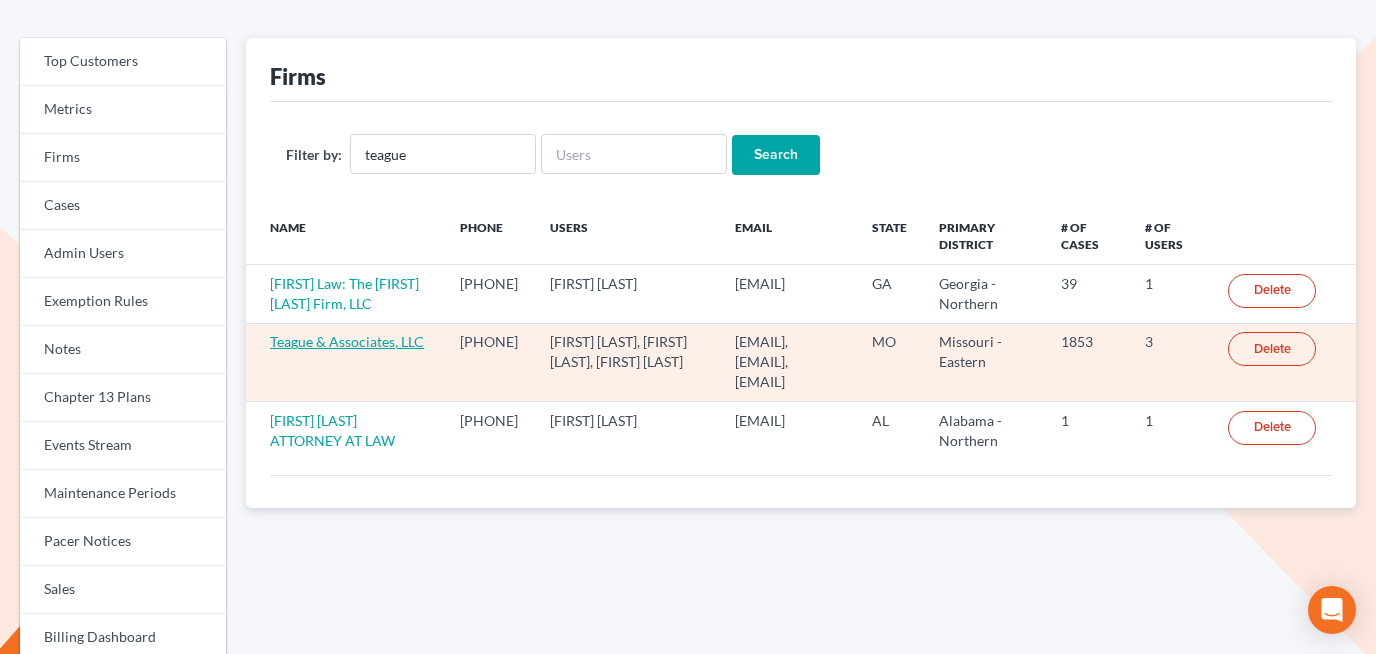 click on "Teague & Associates, LLC" at bounding box center [347, 341] 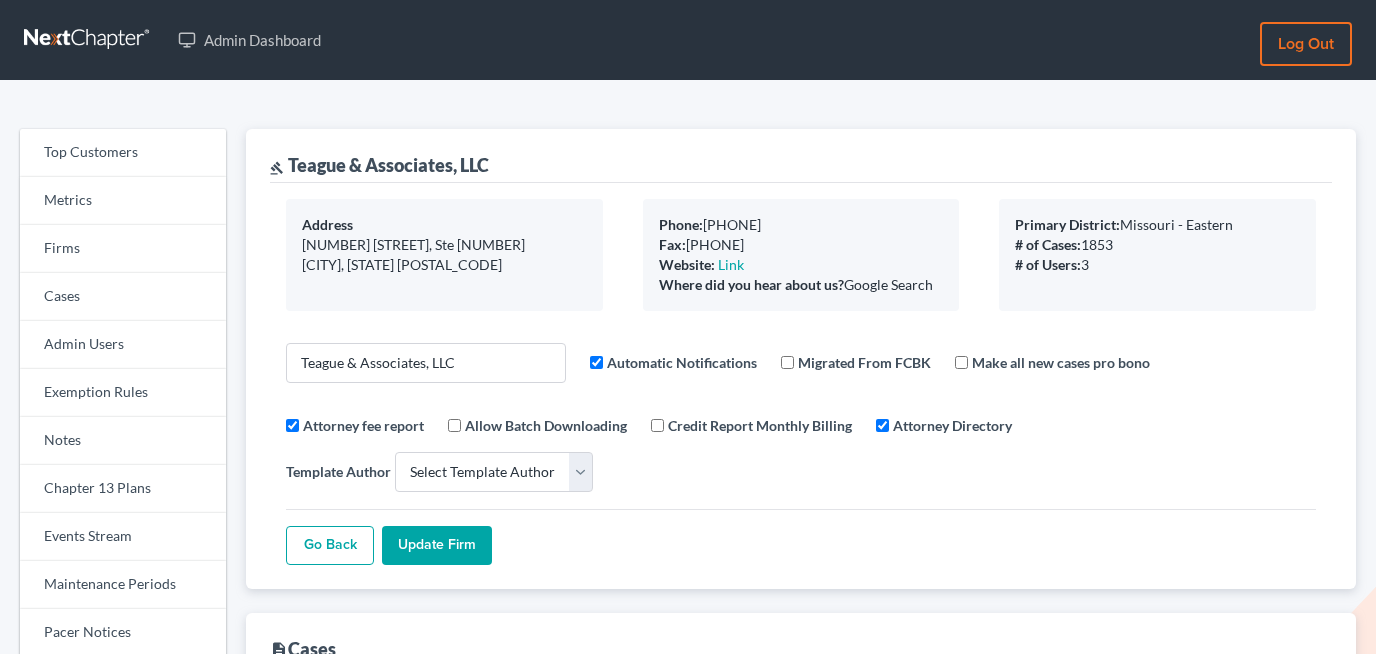 select 